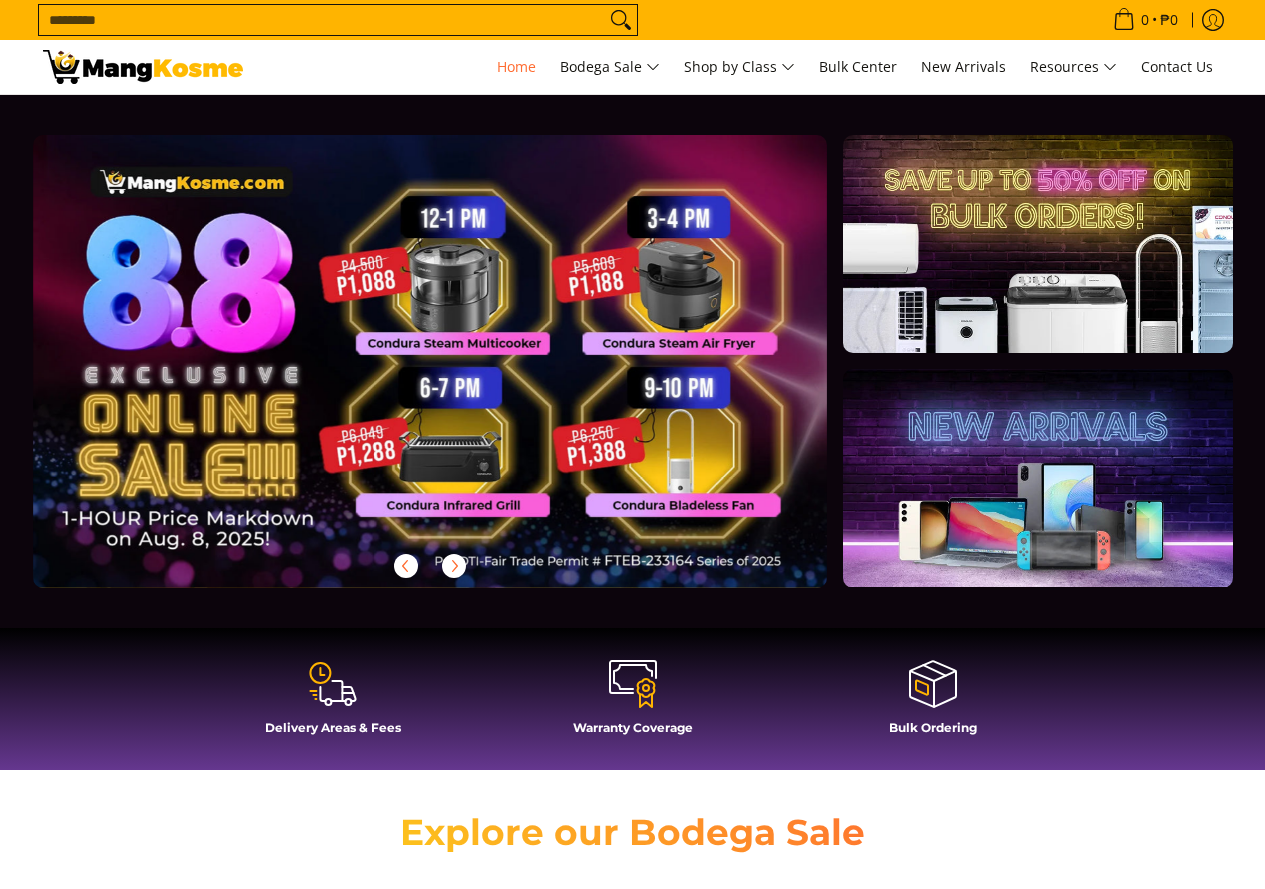 scroll, scrollTop: 0, scrollLeft: 0, axis: both 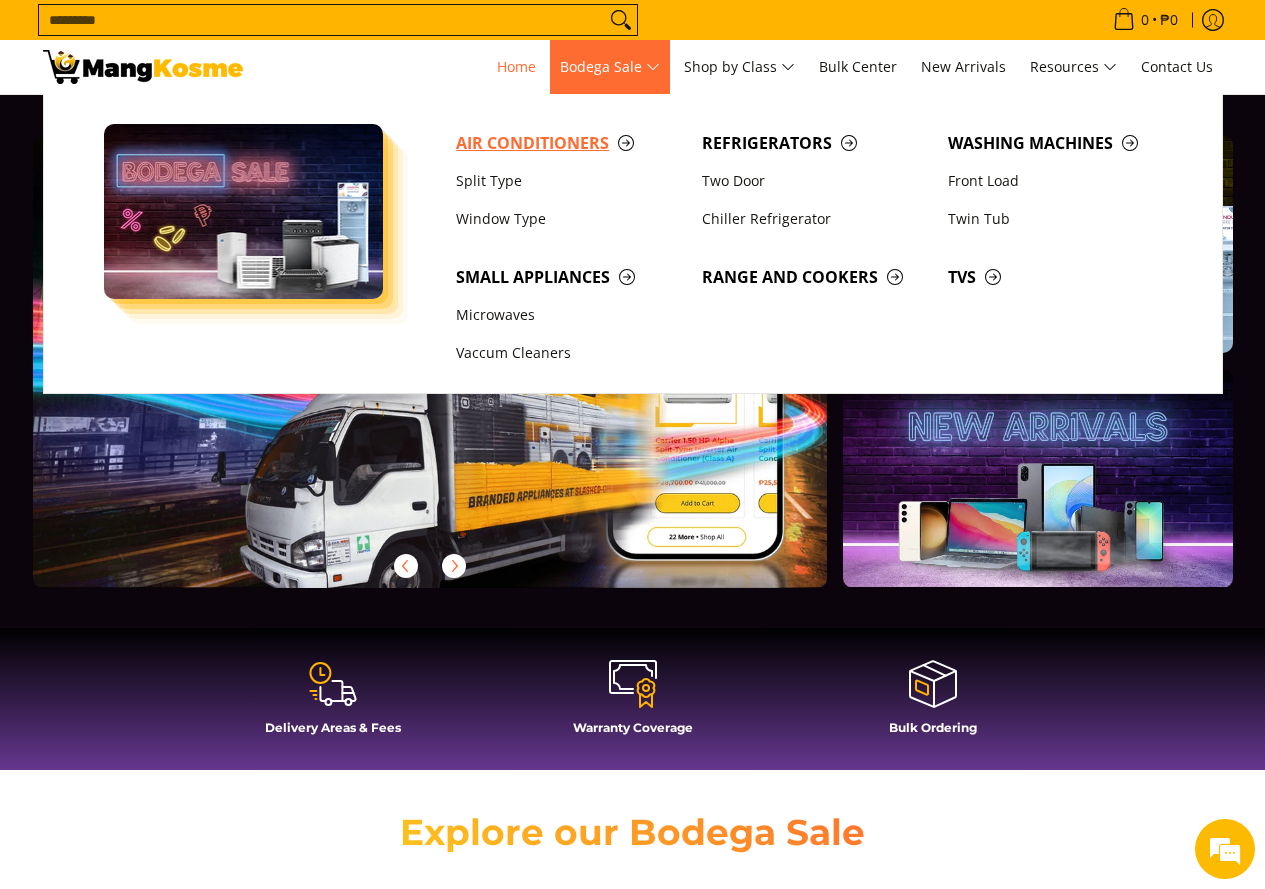 click on "Air Conditioners" at bounding box center [569, 143] 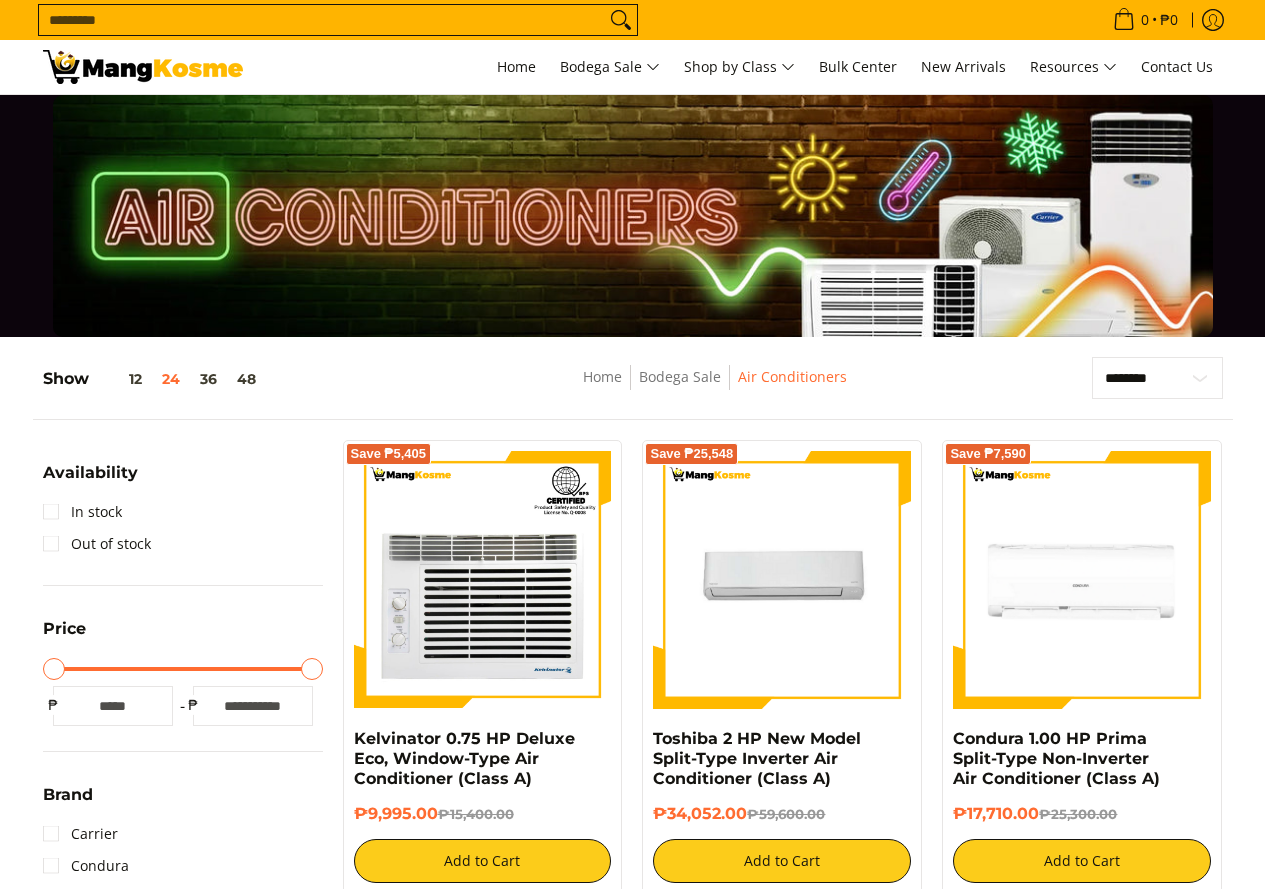 scroll, scrollTop: 0, scrollLeft: 0, axis: both 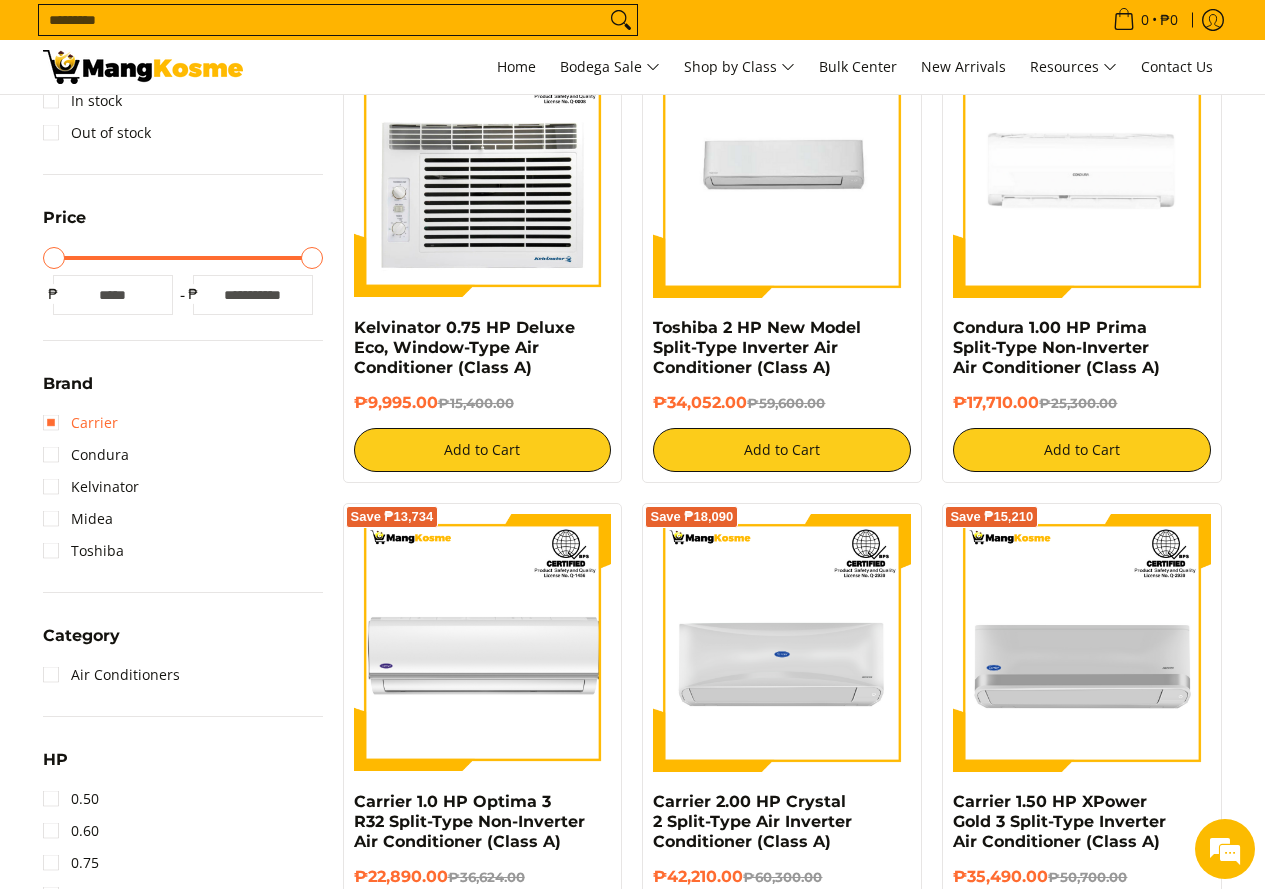 click on "Carrier" at bounding box center [80, 423] 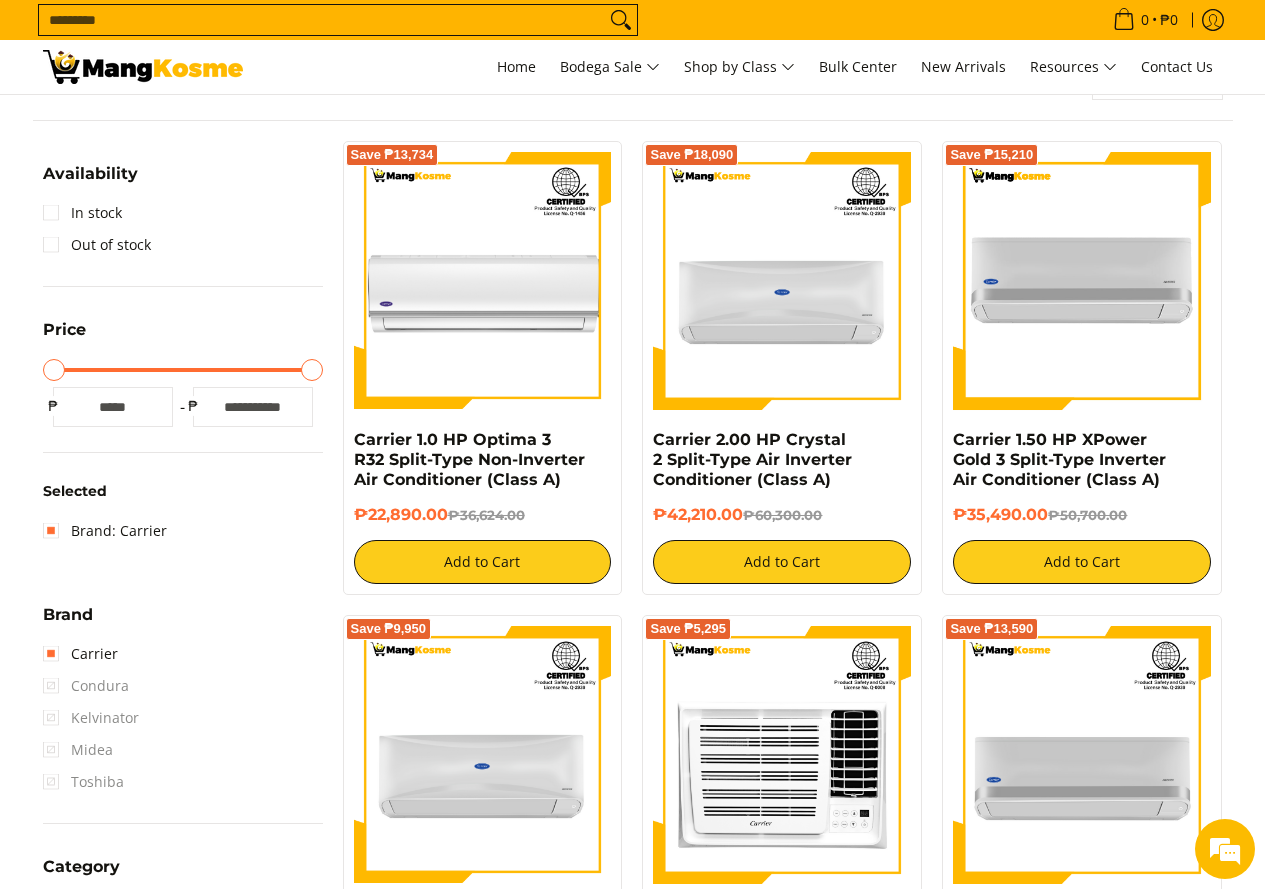 scroll, scrollTop: 262, scrollLeft: 0, axis: vertical 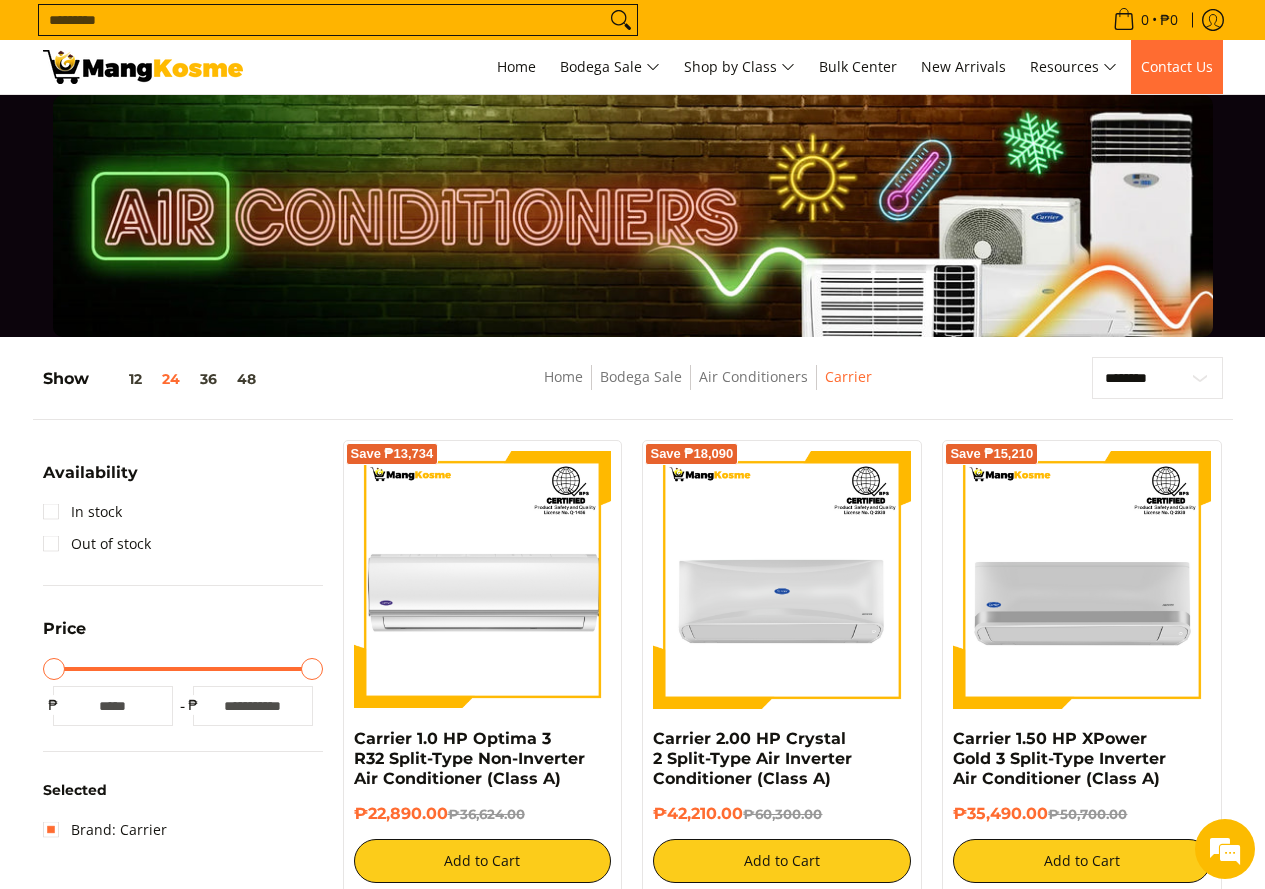 click on "Contact Us" at bounding box center [1177, 66] 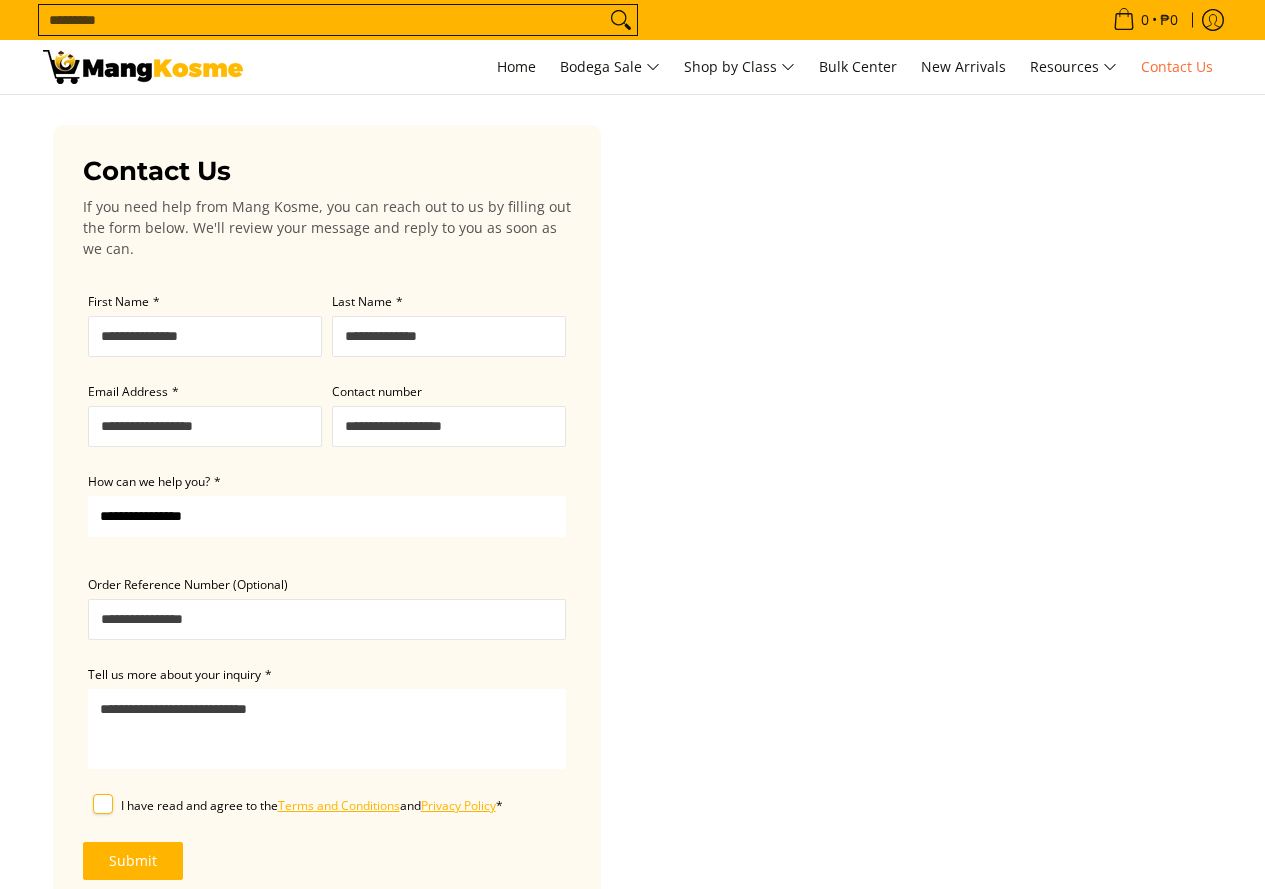 scroll, scrollTop: 0, scrollLeft: 0, axis: both 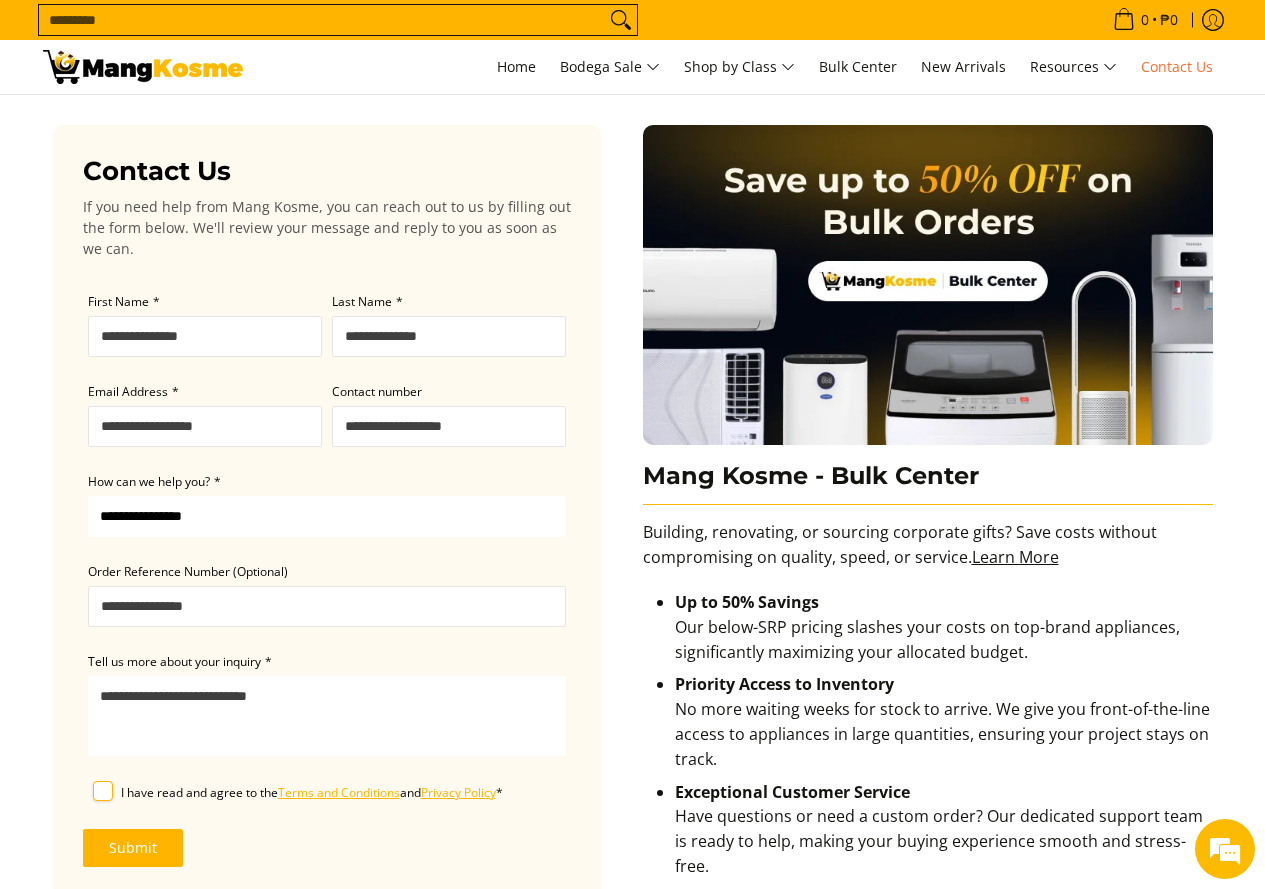 click on "First Name
*" at bounding box center [205, 336] 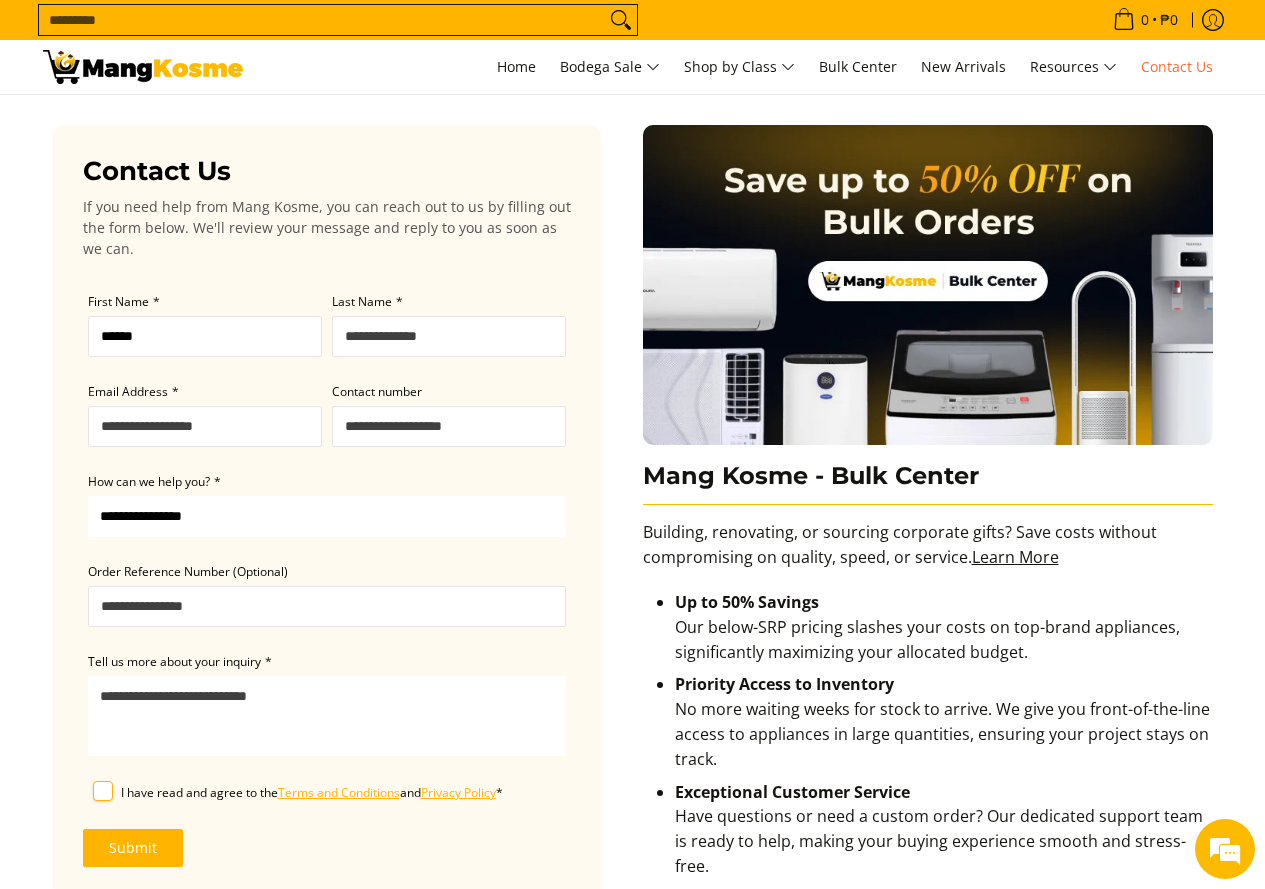 type on "******" 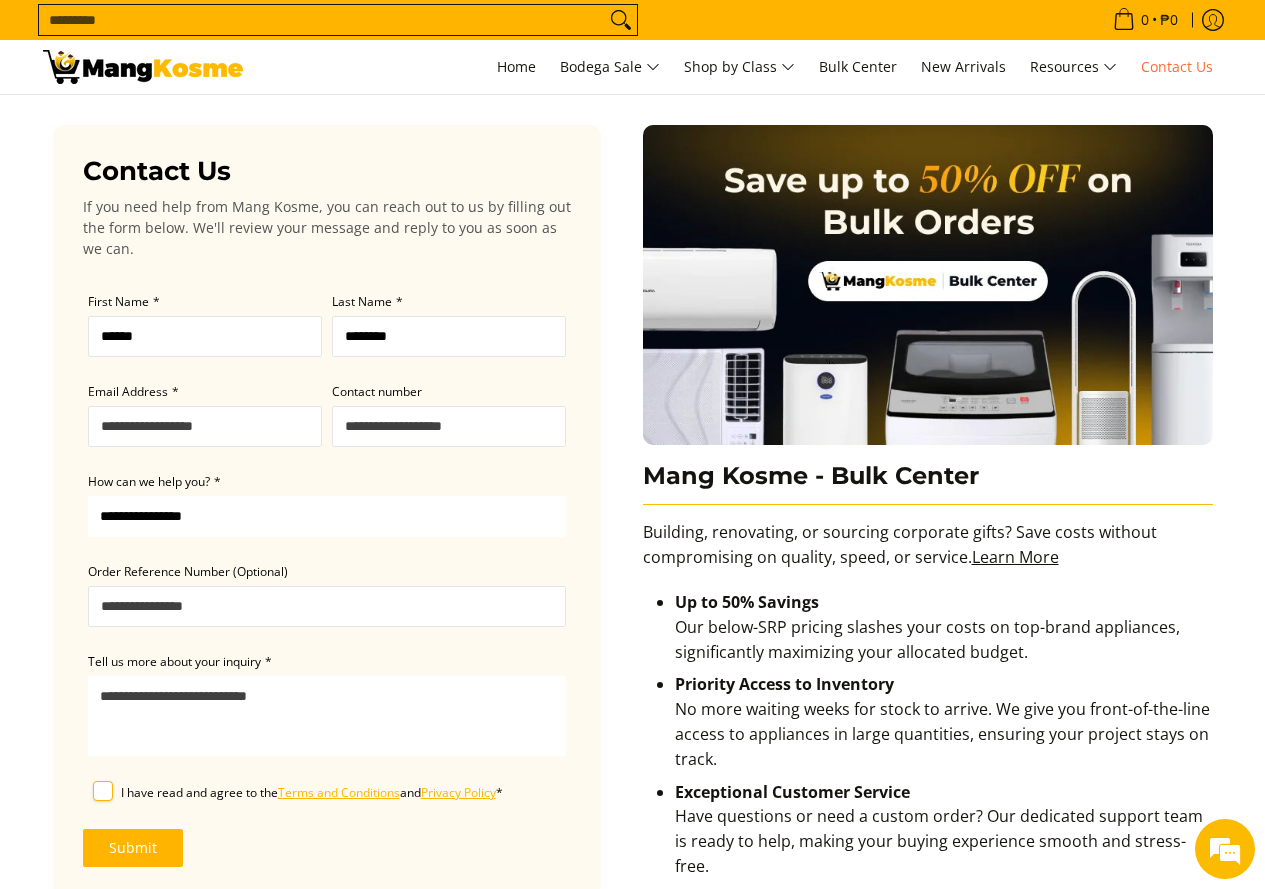 type on "********" 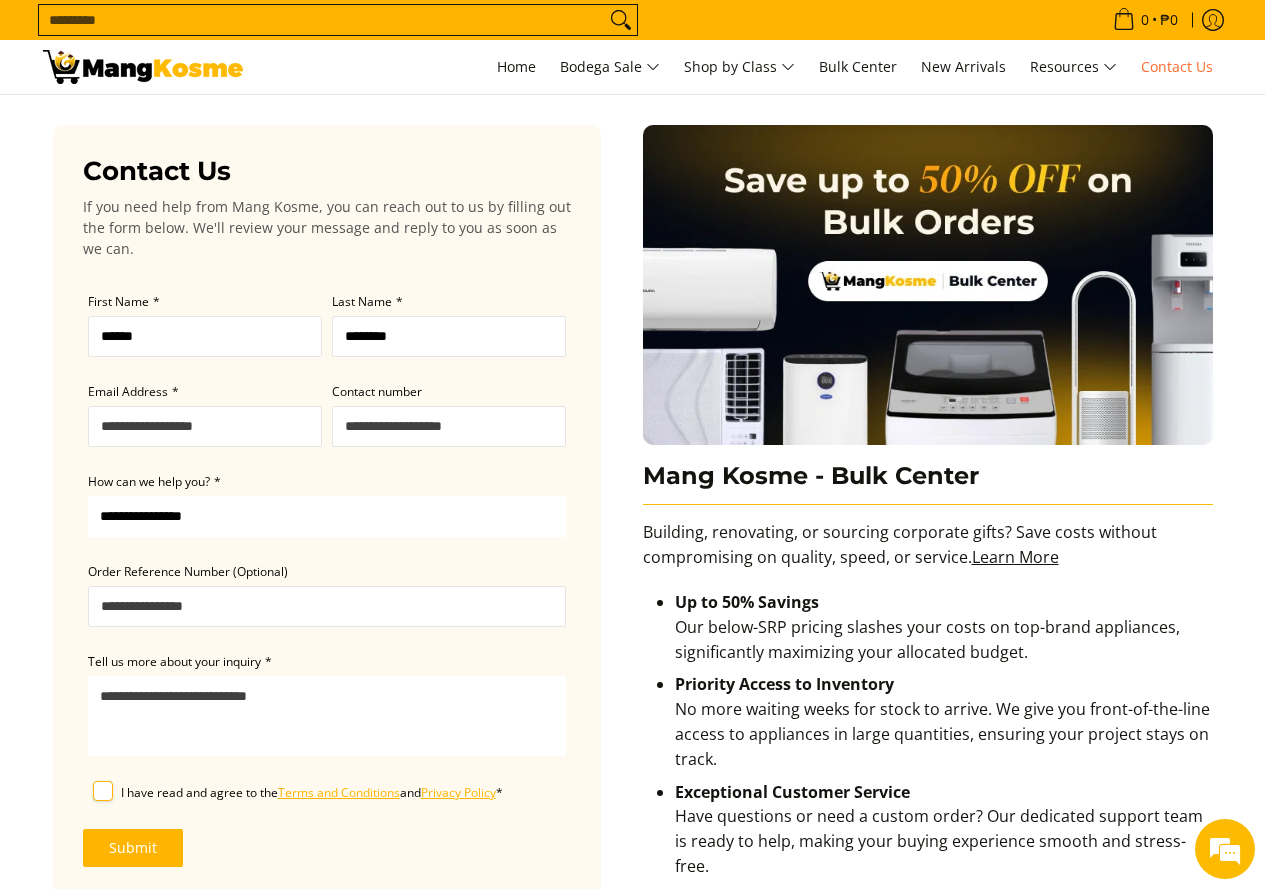 type on "**********" 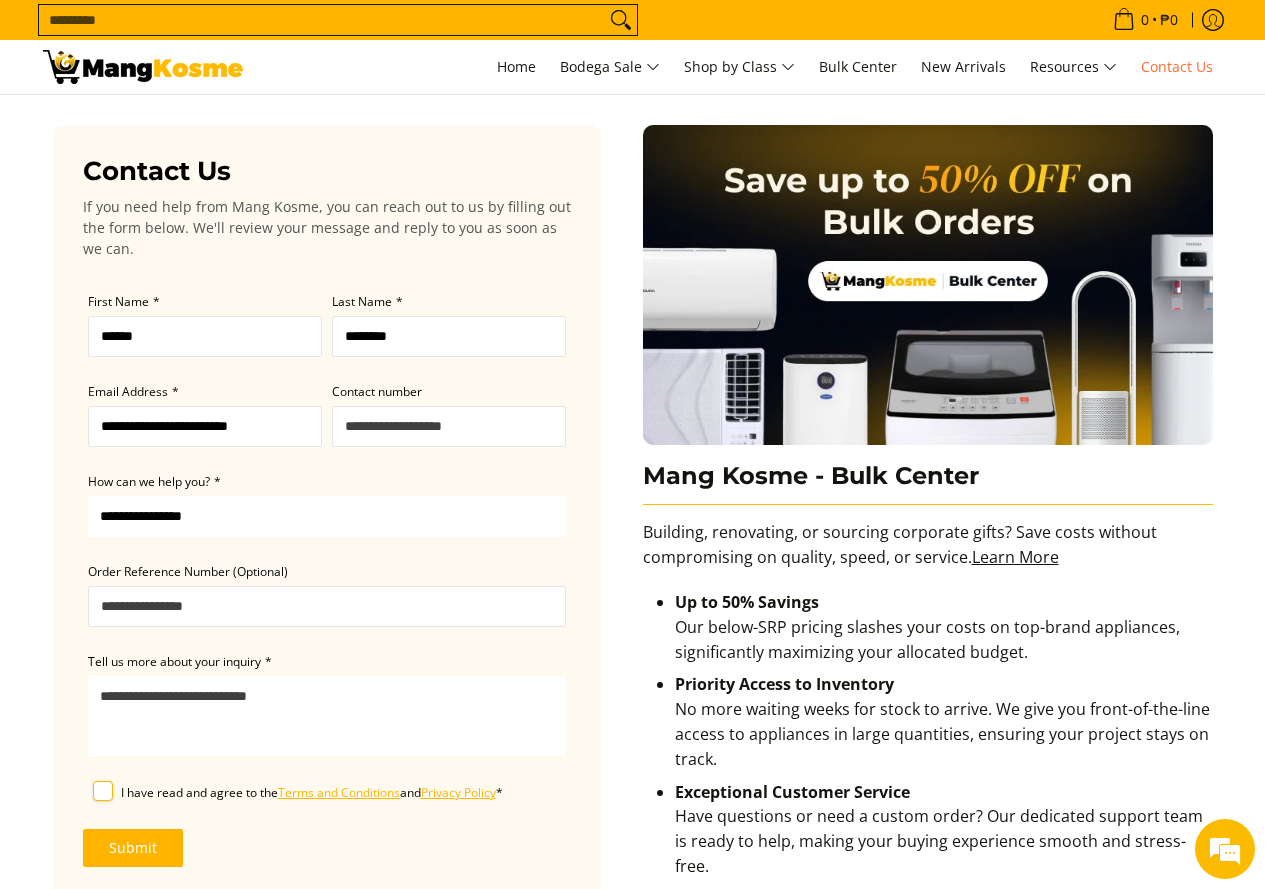 click on "Contact number" at bounding box center [449, 426] 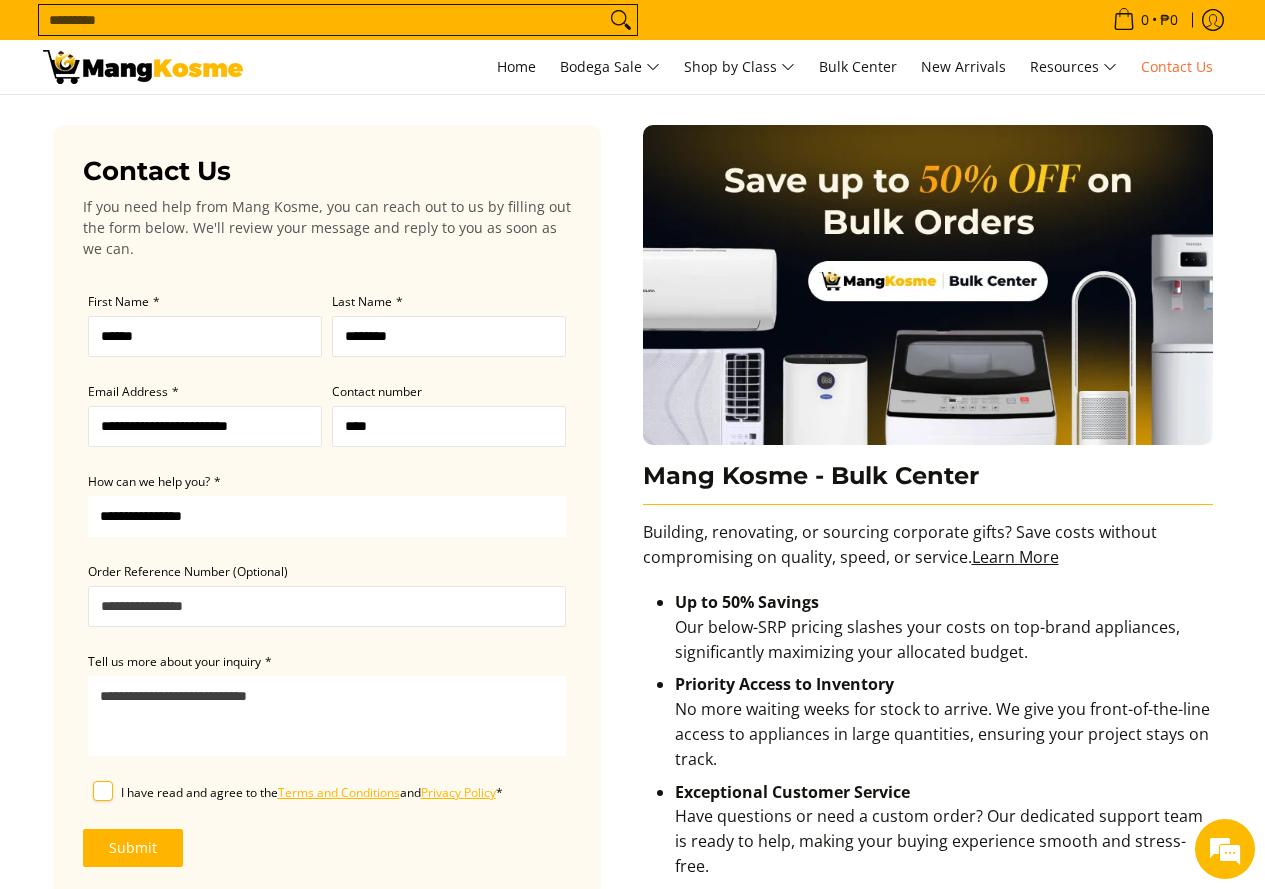 type on "**********" 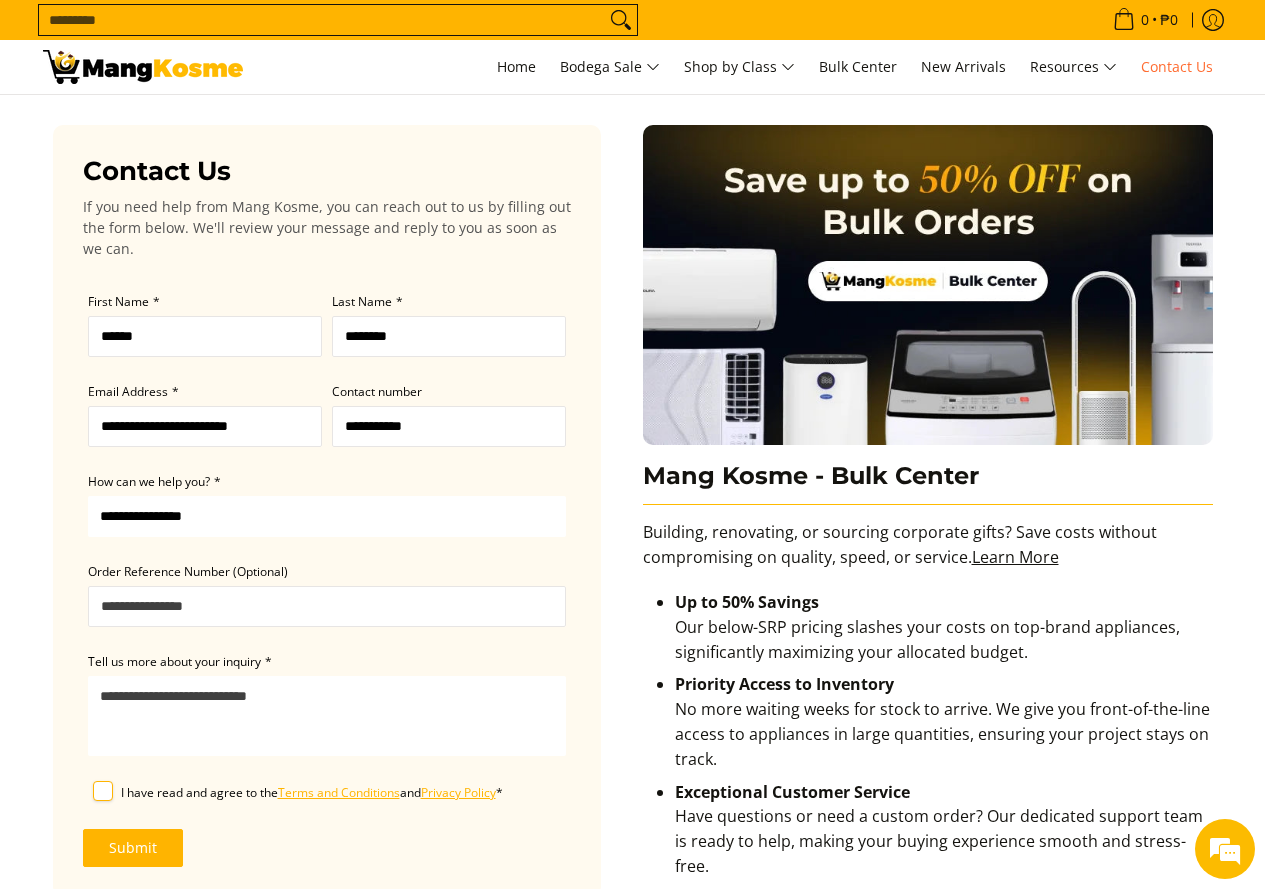 click on "**********" at bounding box center [327, 516] 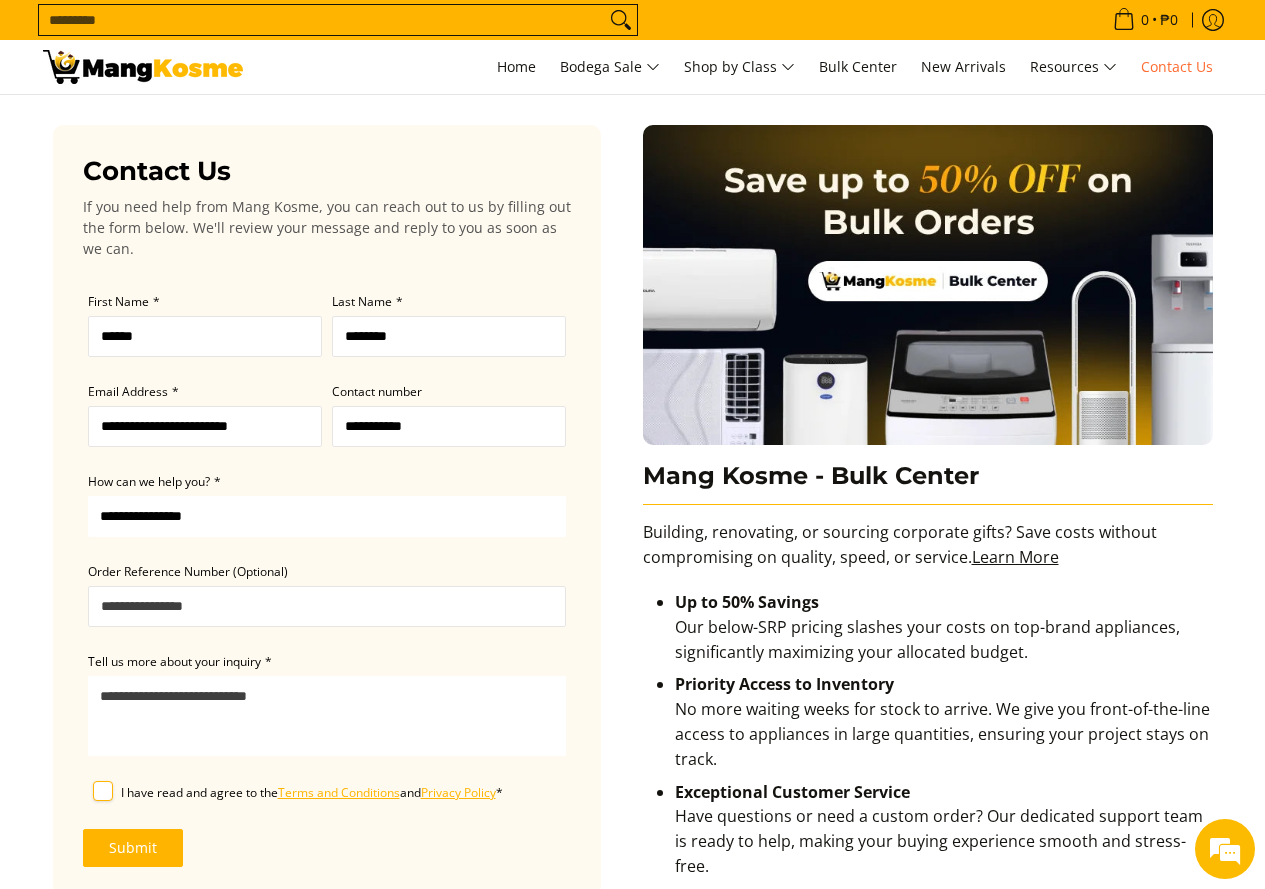 select on "**********" 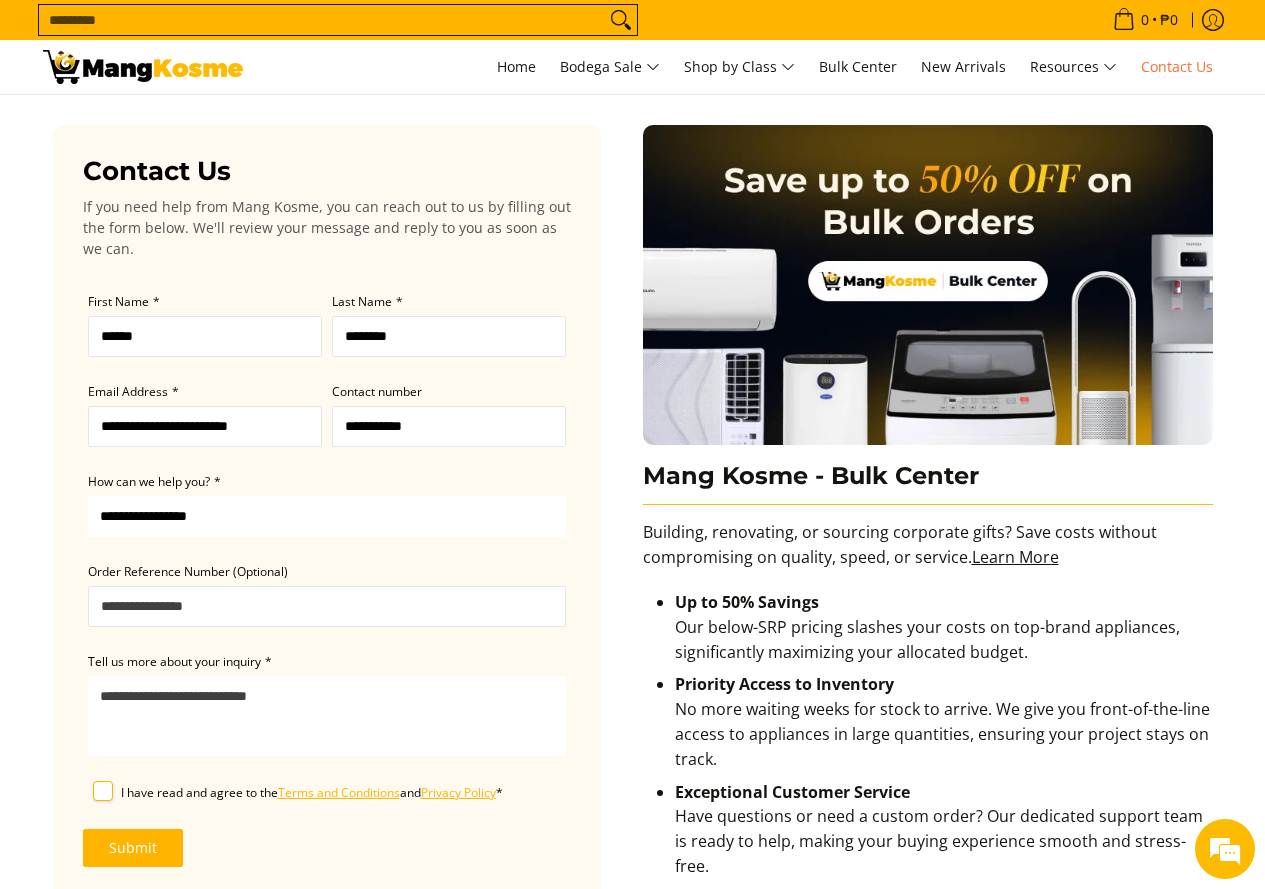 click on "**********" at bounding box center [327, 516] 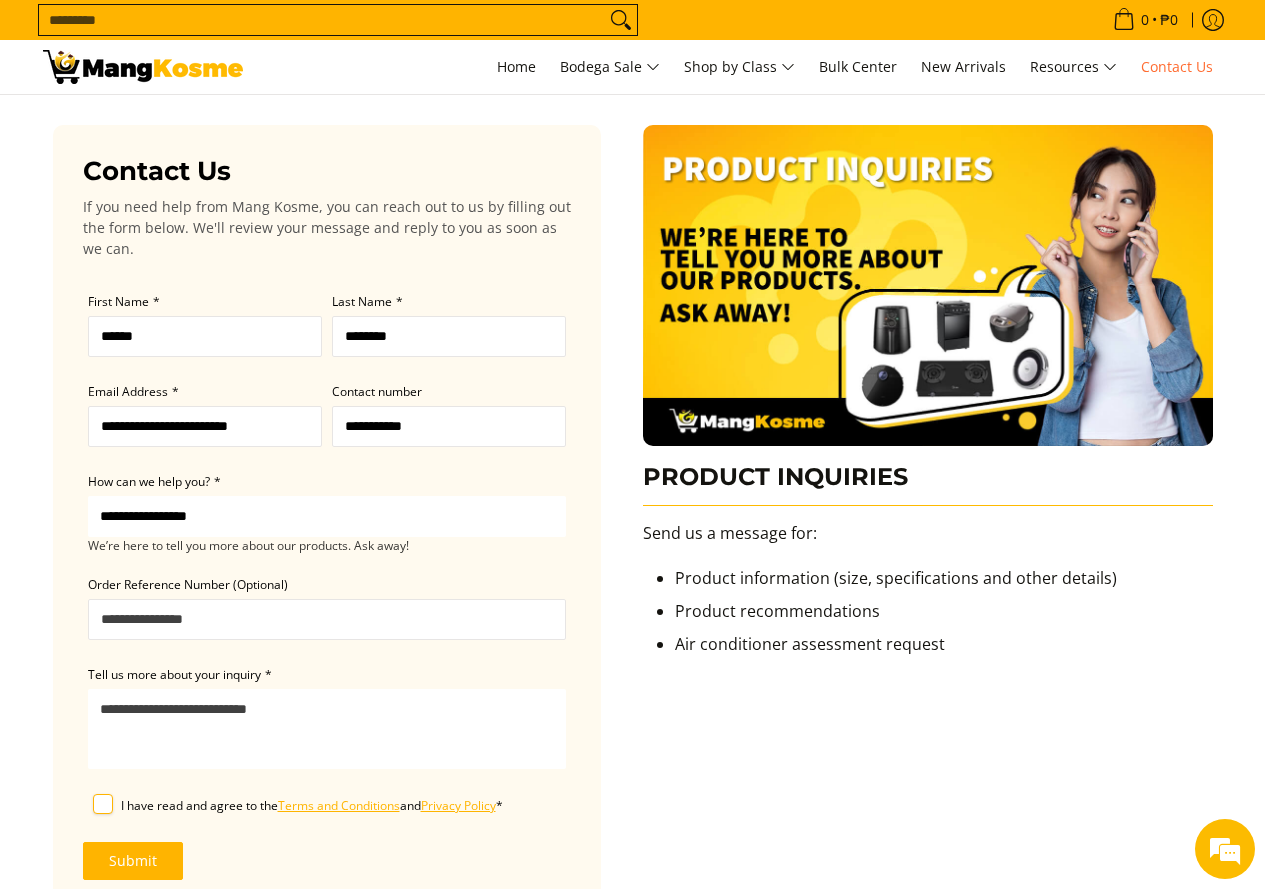 click on "Order Reference Number (Optional)" at bounding box center [327, 619] 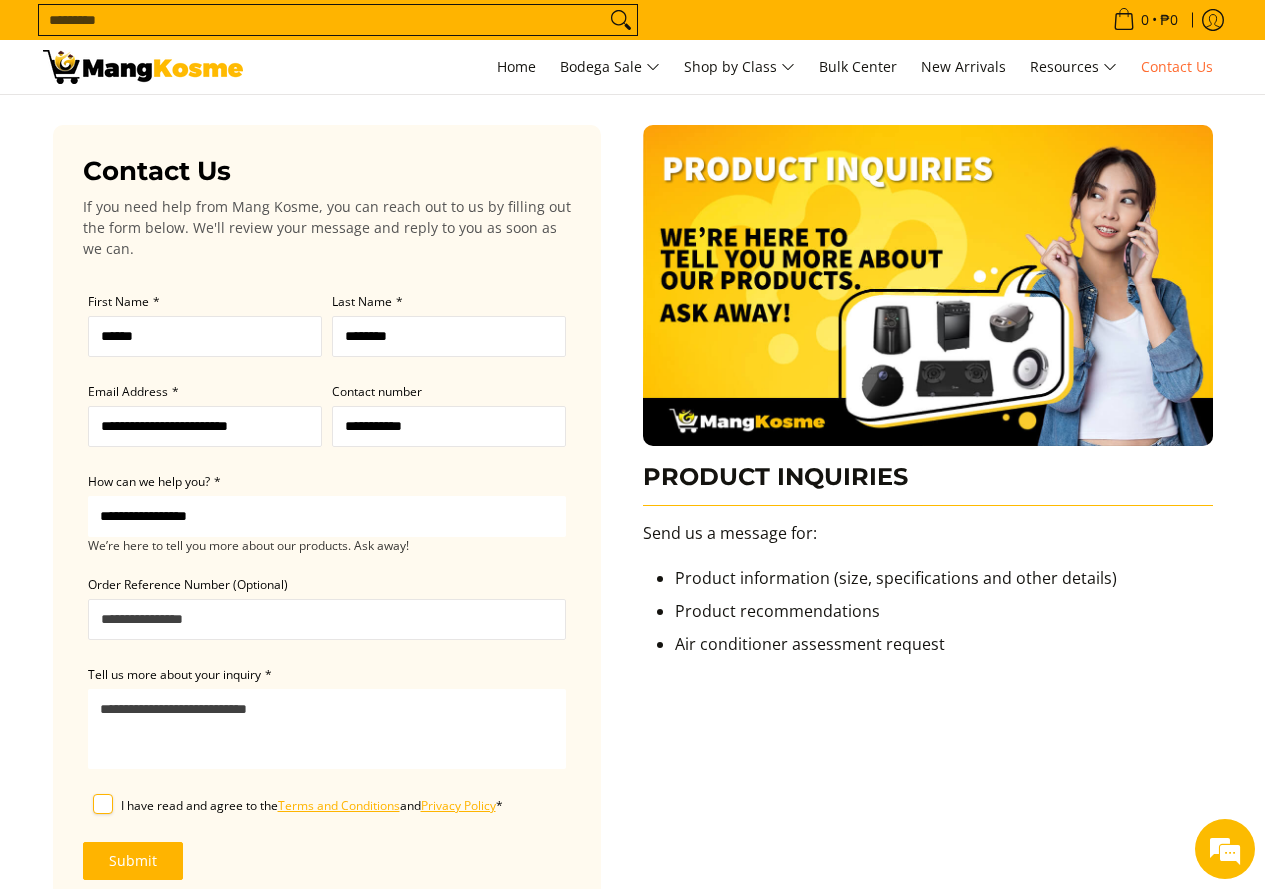 click on "Tell us more about your inquiry
*" at bounding box center [327, 729] 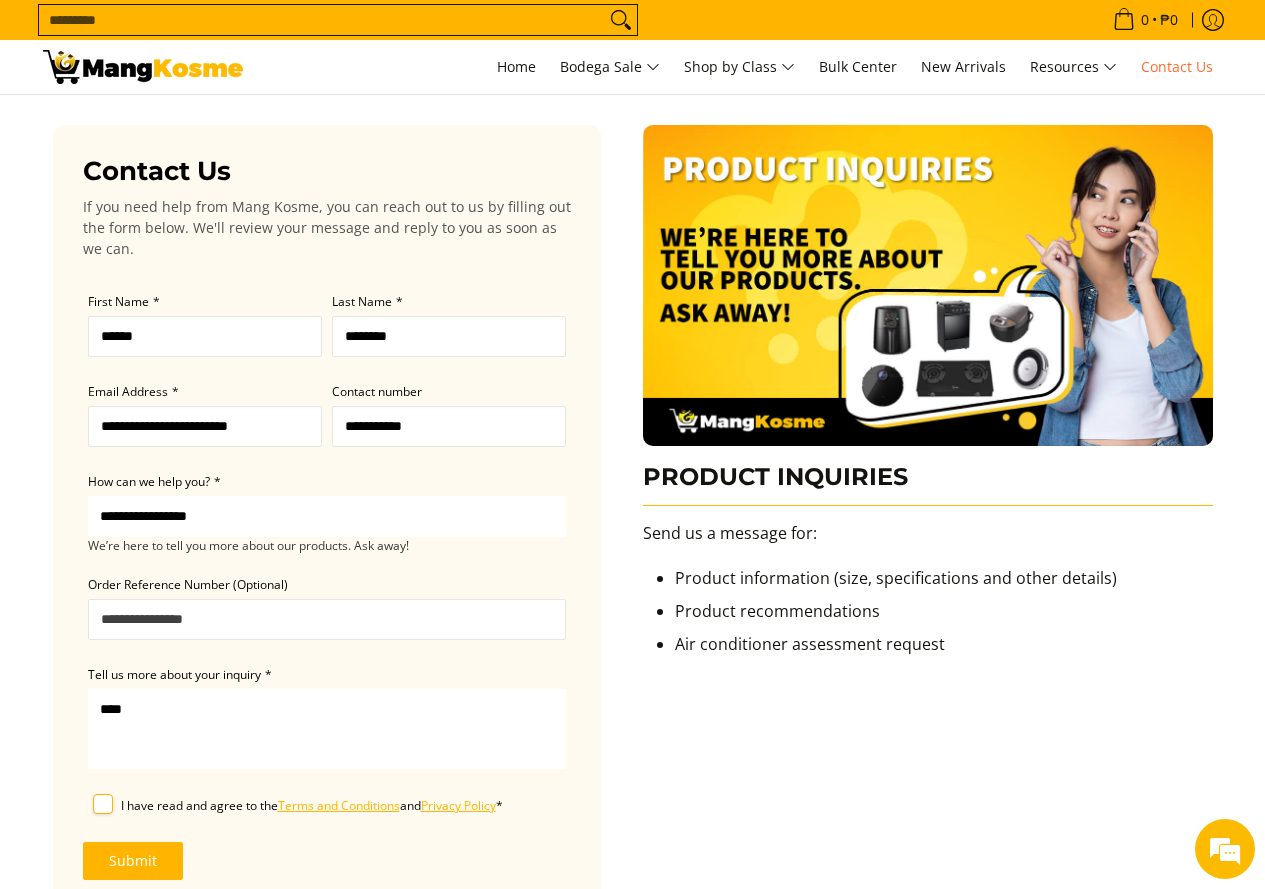 type on "***" 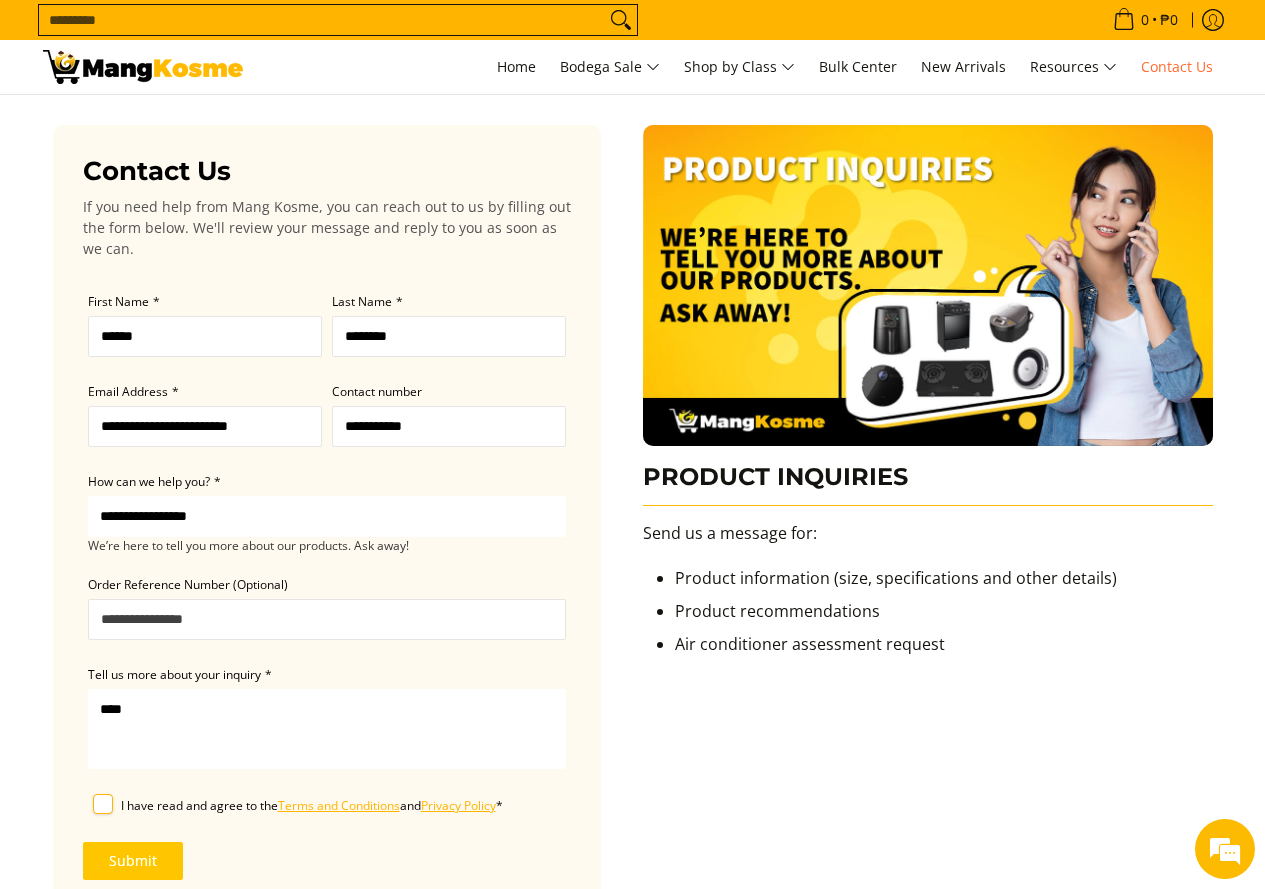 click on "Submit" at bounding box center (133, 861) 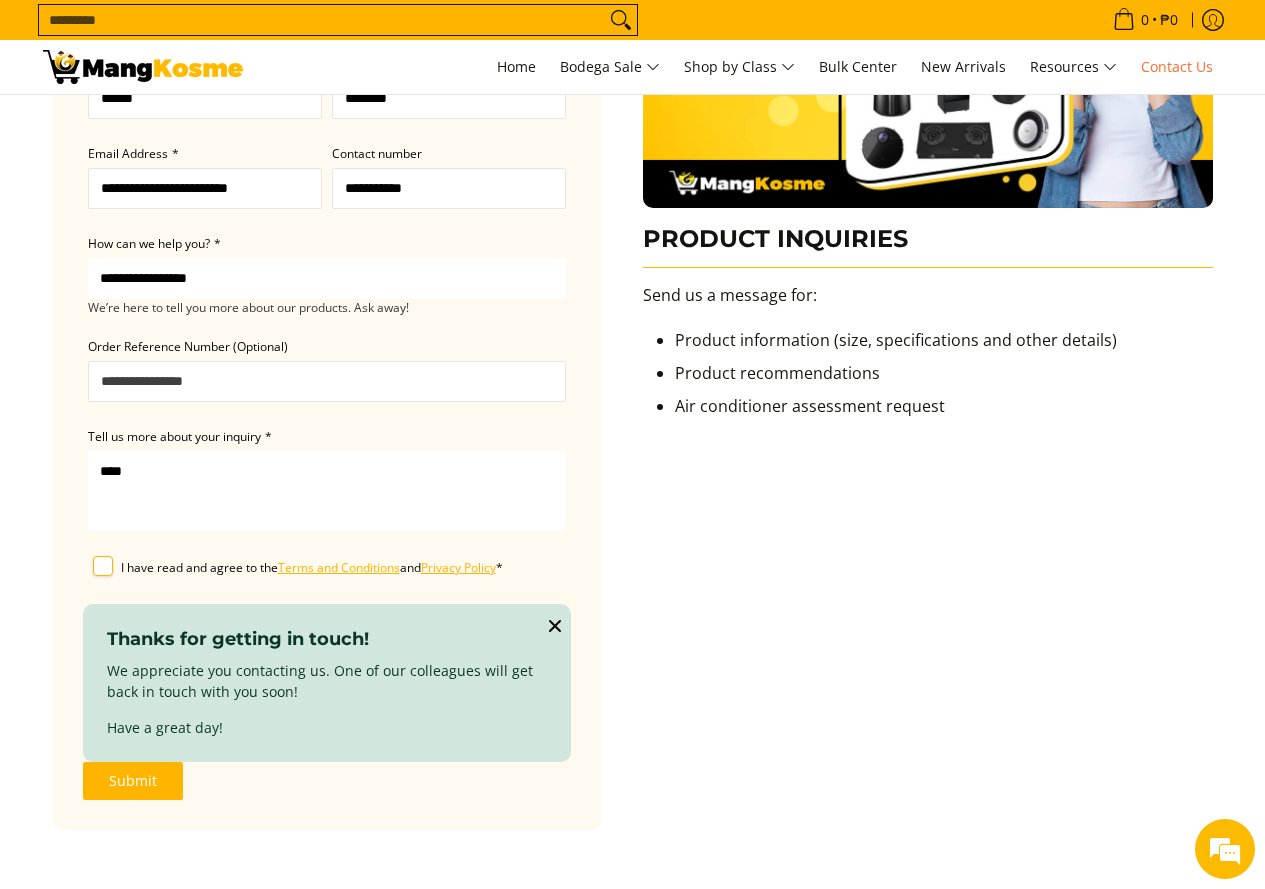 scroll, scrollTop: 0, scrollLeft: 0, axis: both 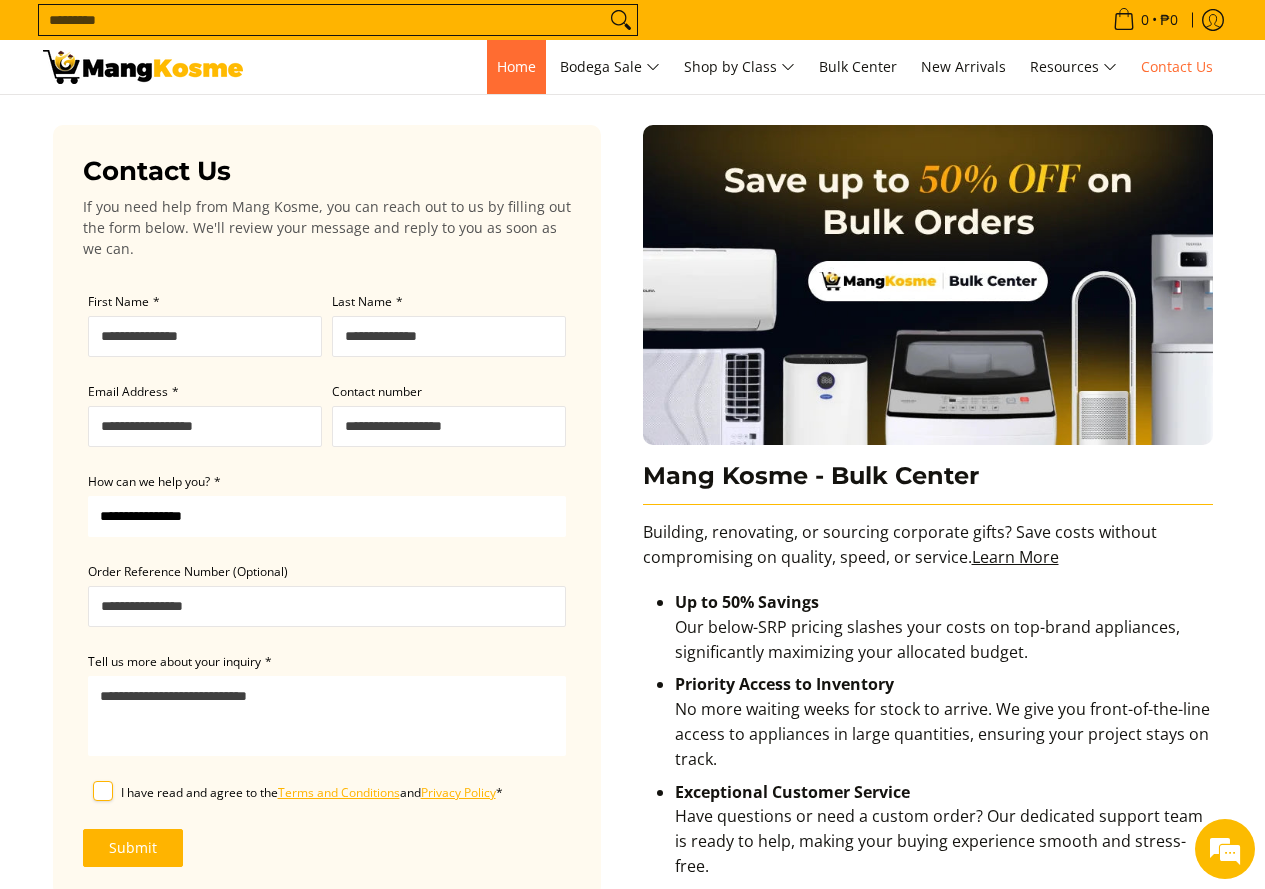 click on "Home" at bounding box center (516, 66) 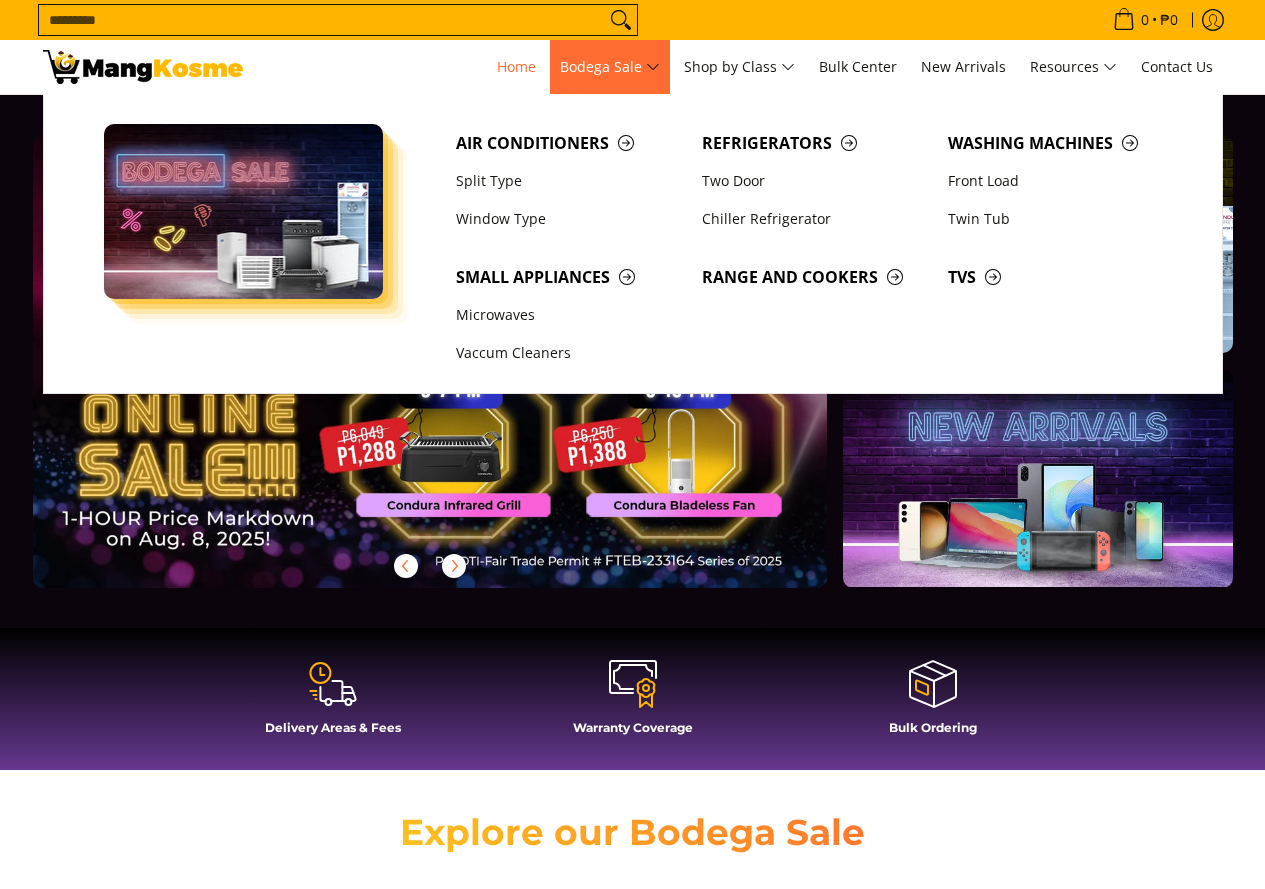 scroll, scrollTop: 0, scrollLeft: 0, axis: both 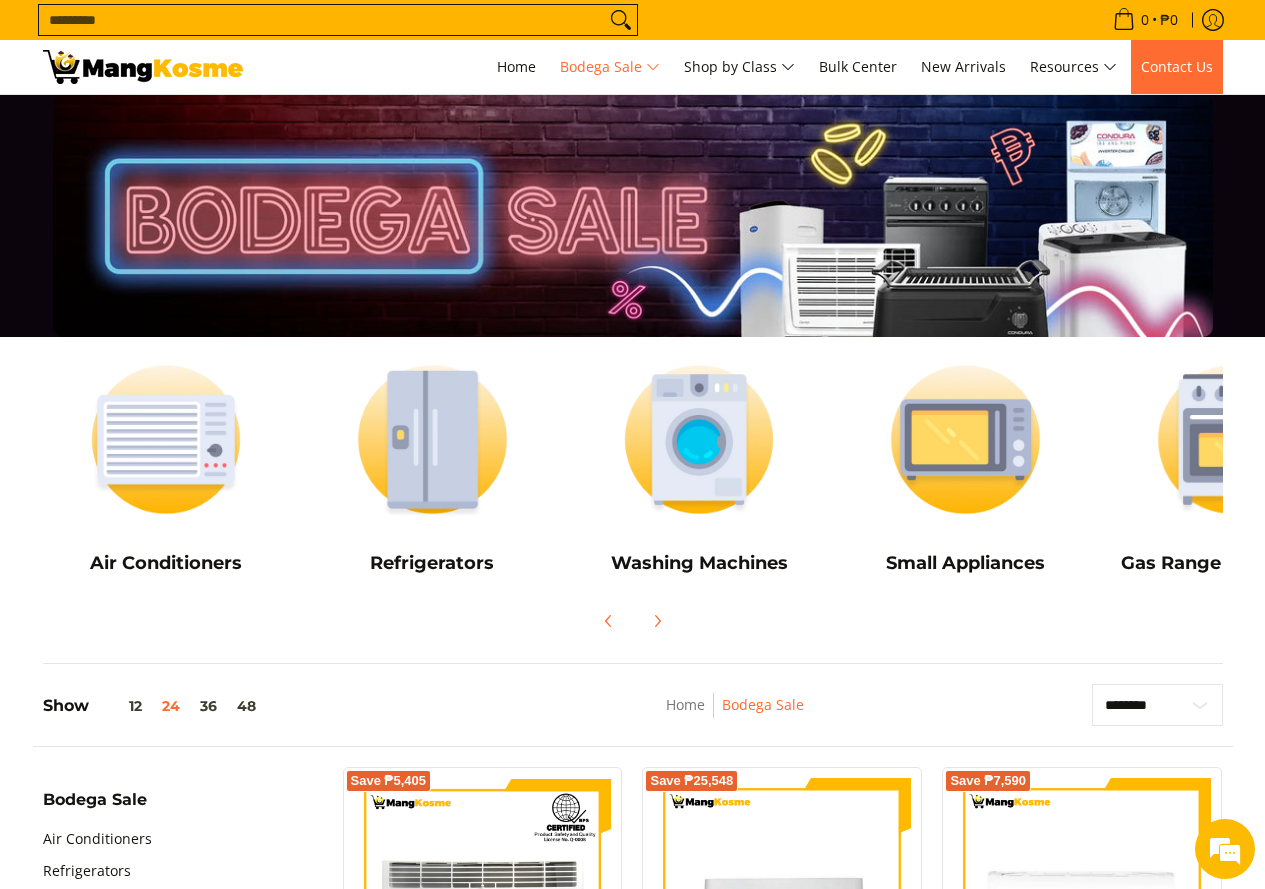 click on "Contact Us" at bounding box center [1177, 66] 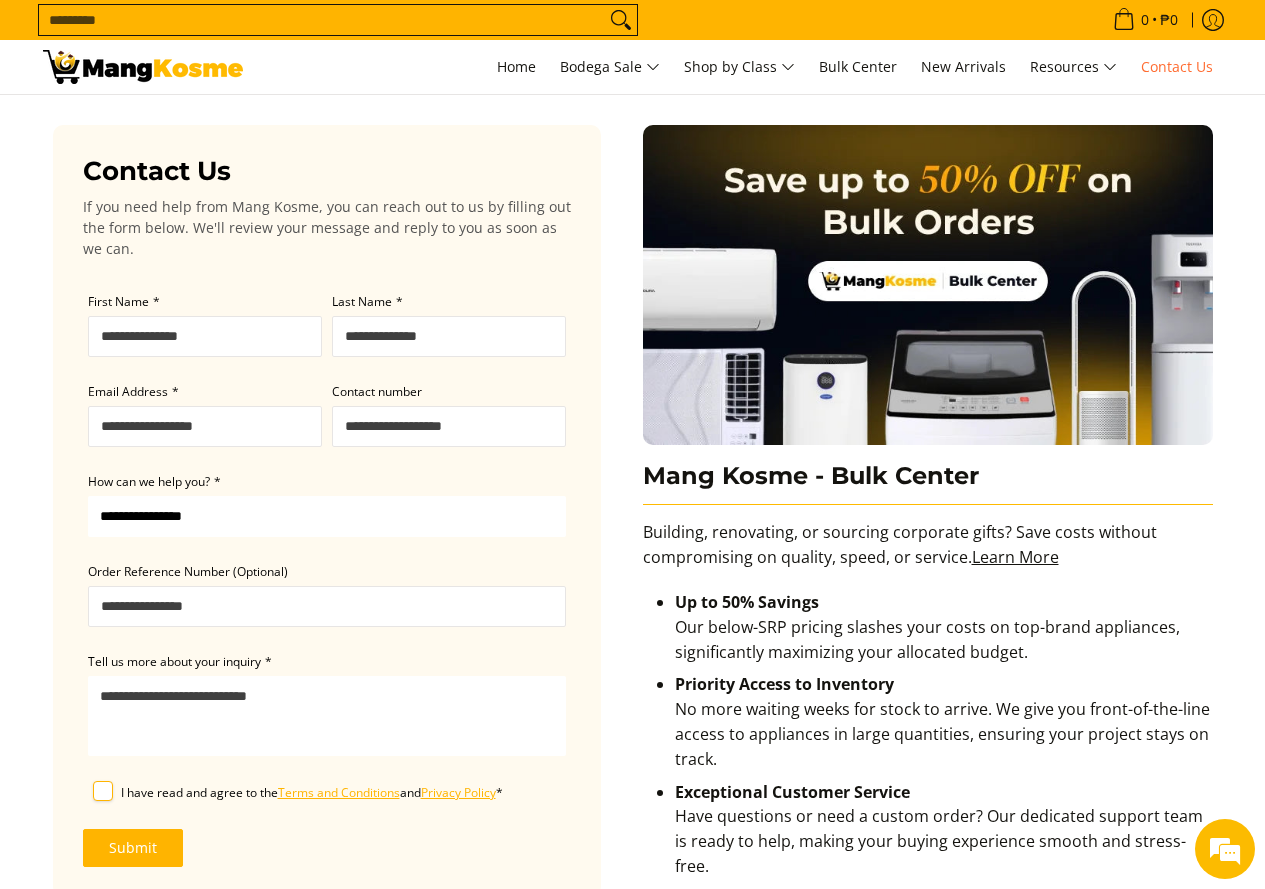 scroll, scrollTop: 0, scrollLeft: 0, axis: both 